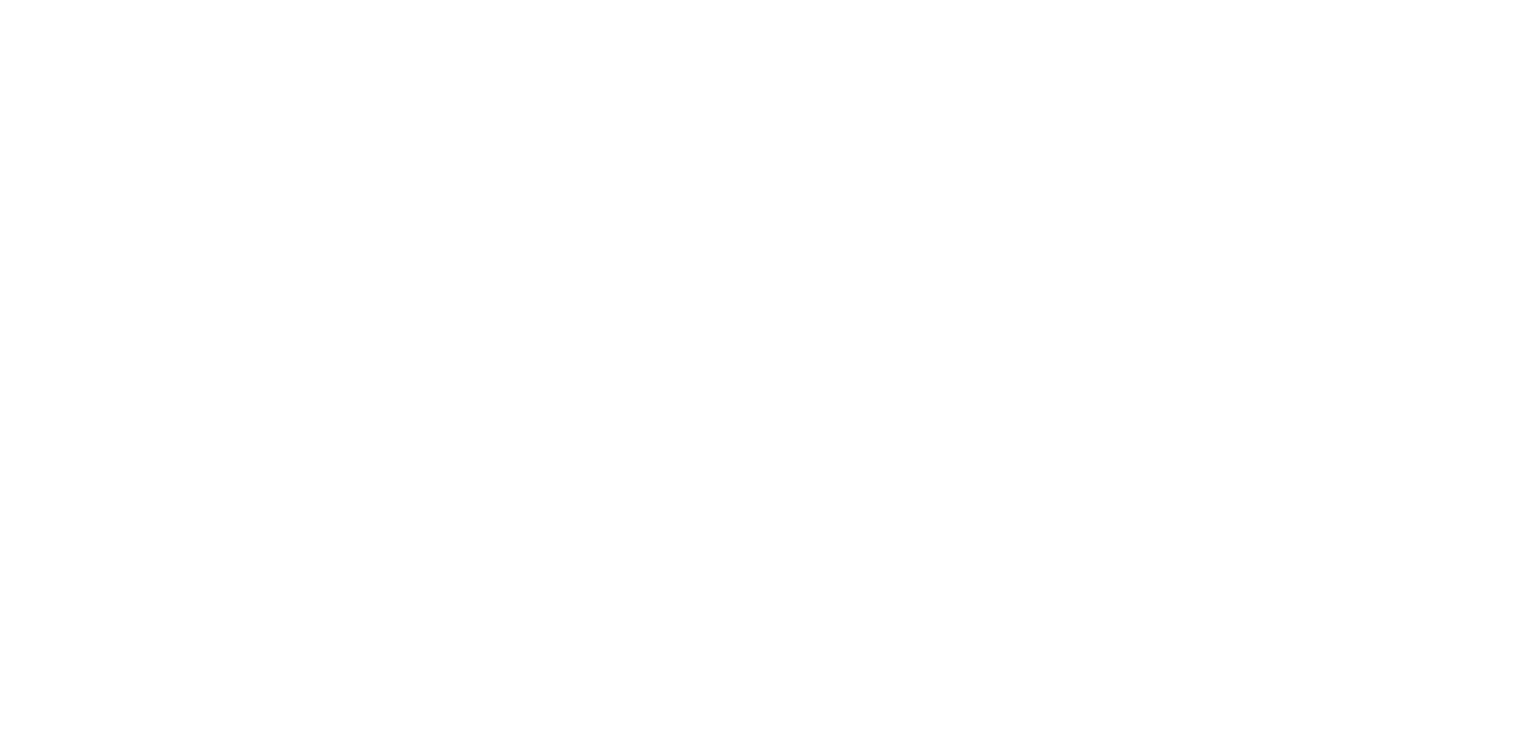 scroll, scrollTop: 0, scrollLeft: 0, axis: both 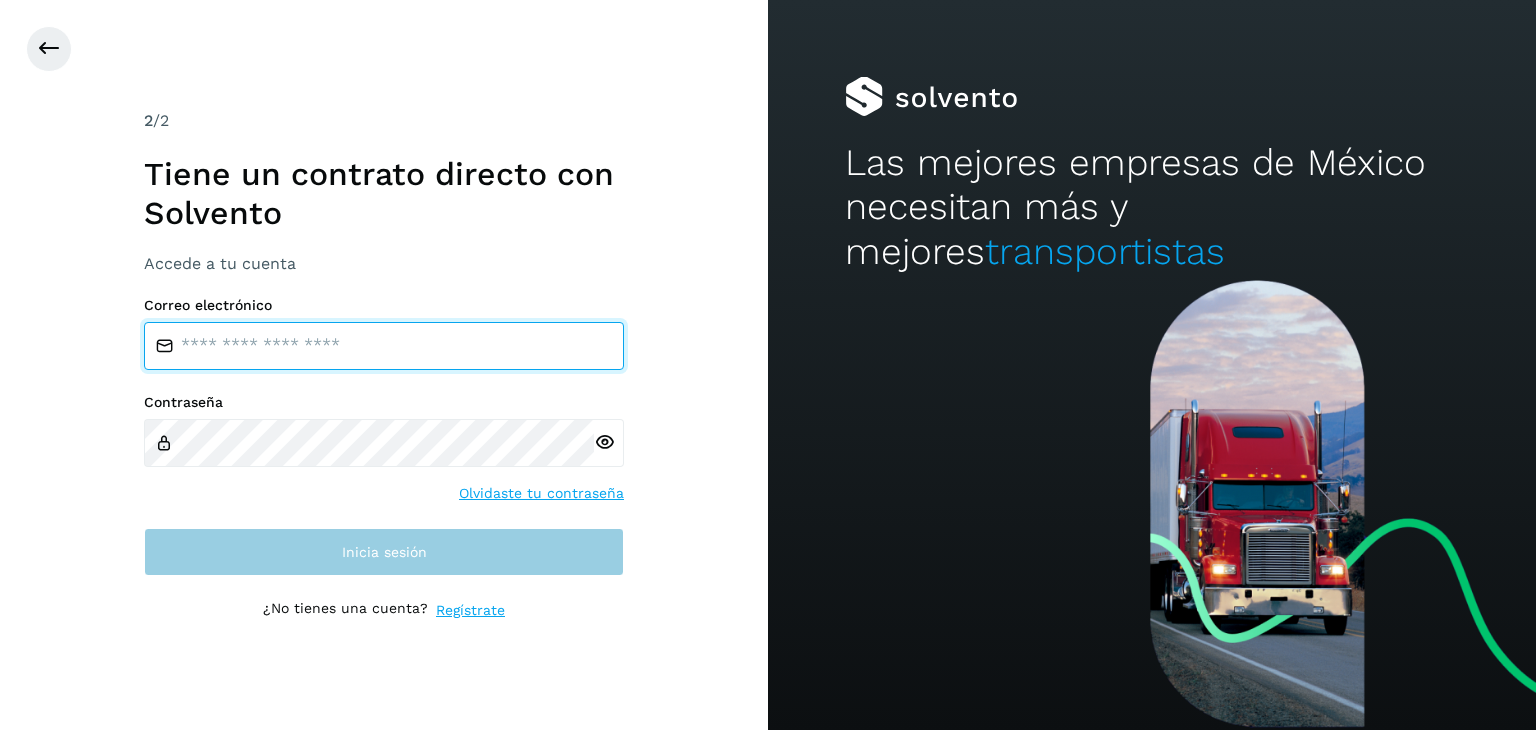 type on "**********" 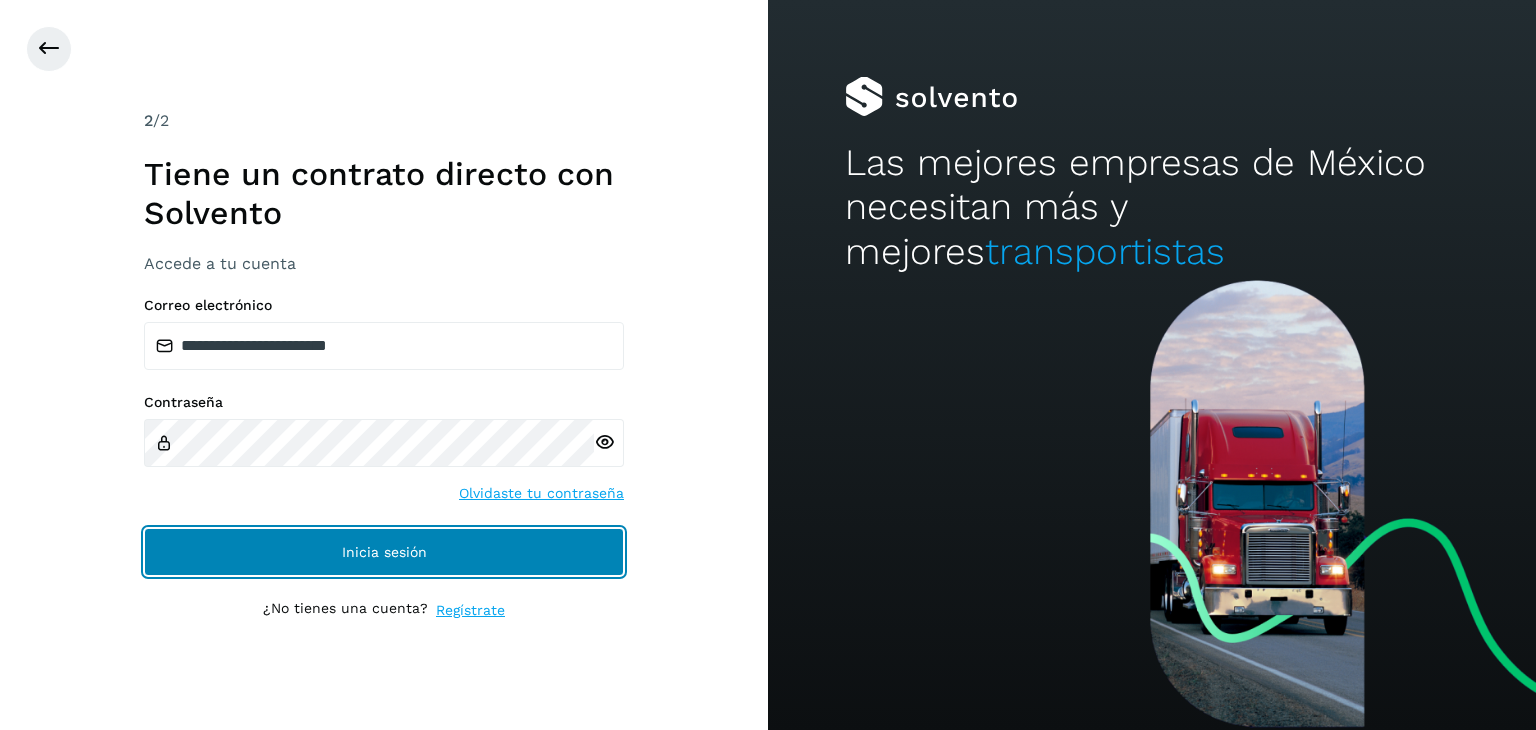 click on "Inicia sesión" 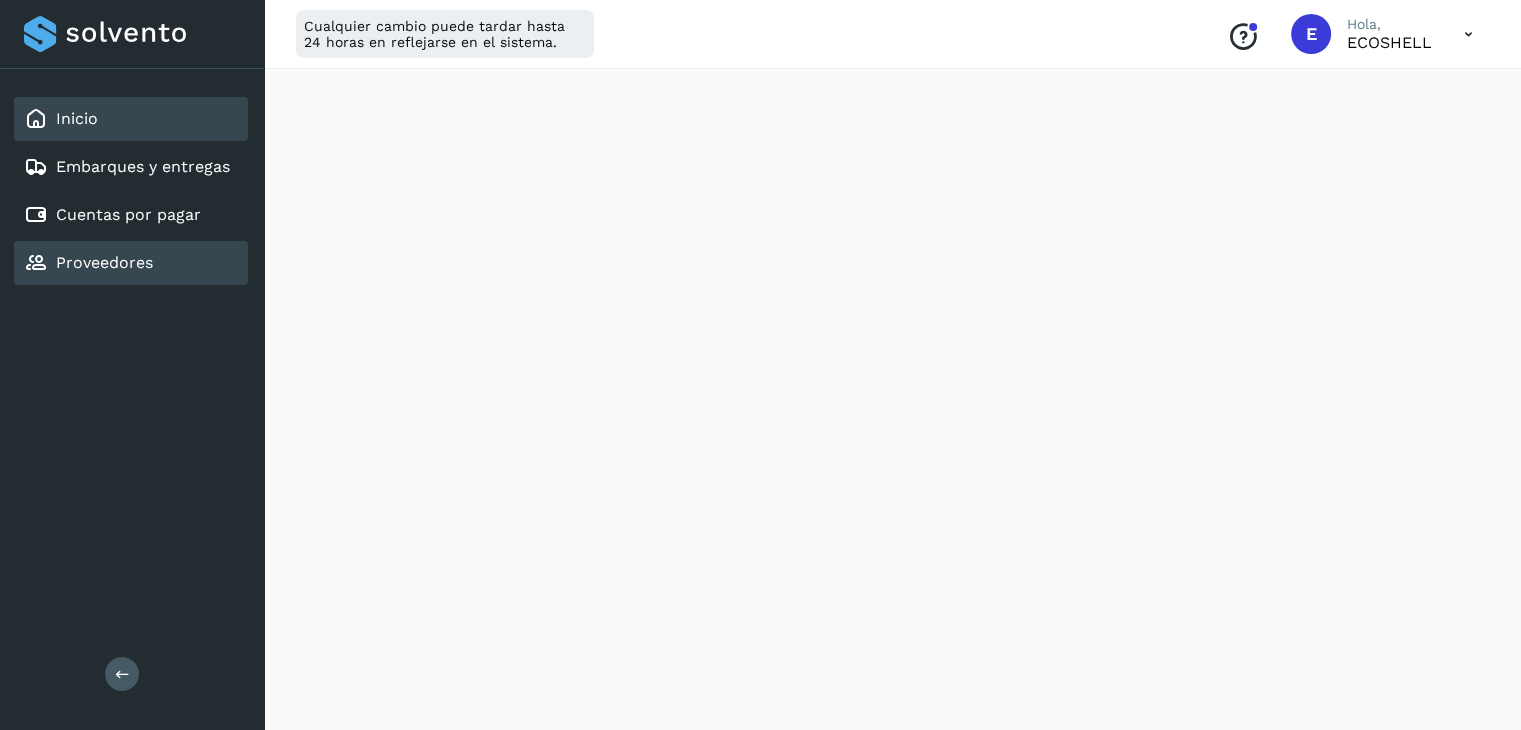 scroll, scrollTop: 0, scrollLeft: 0, axis: both 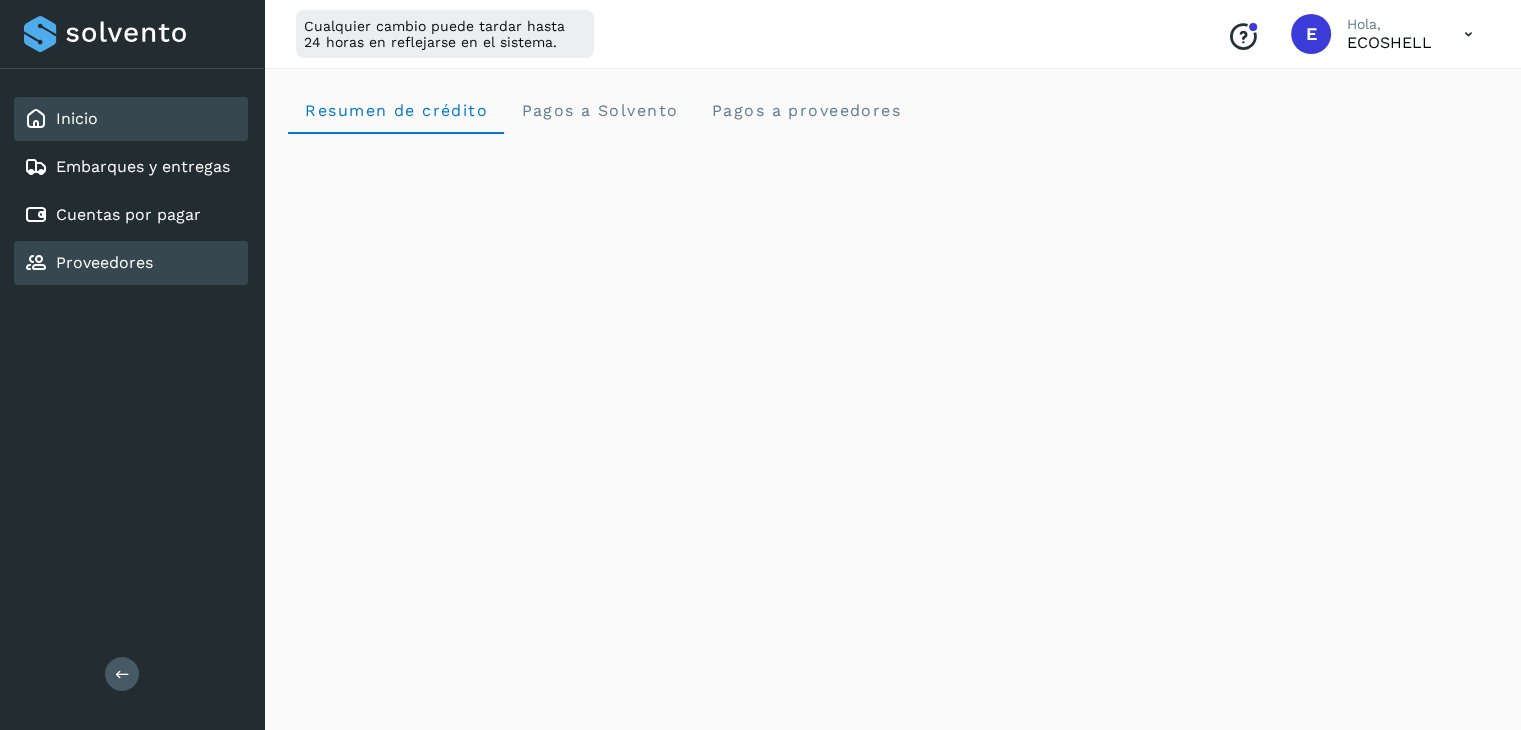 click on "Proveedores" 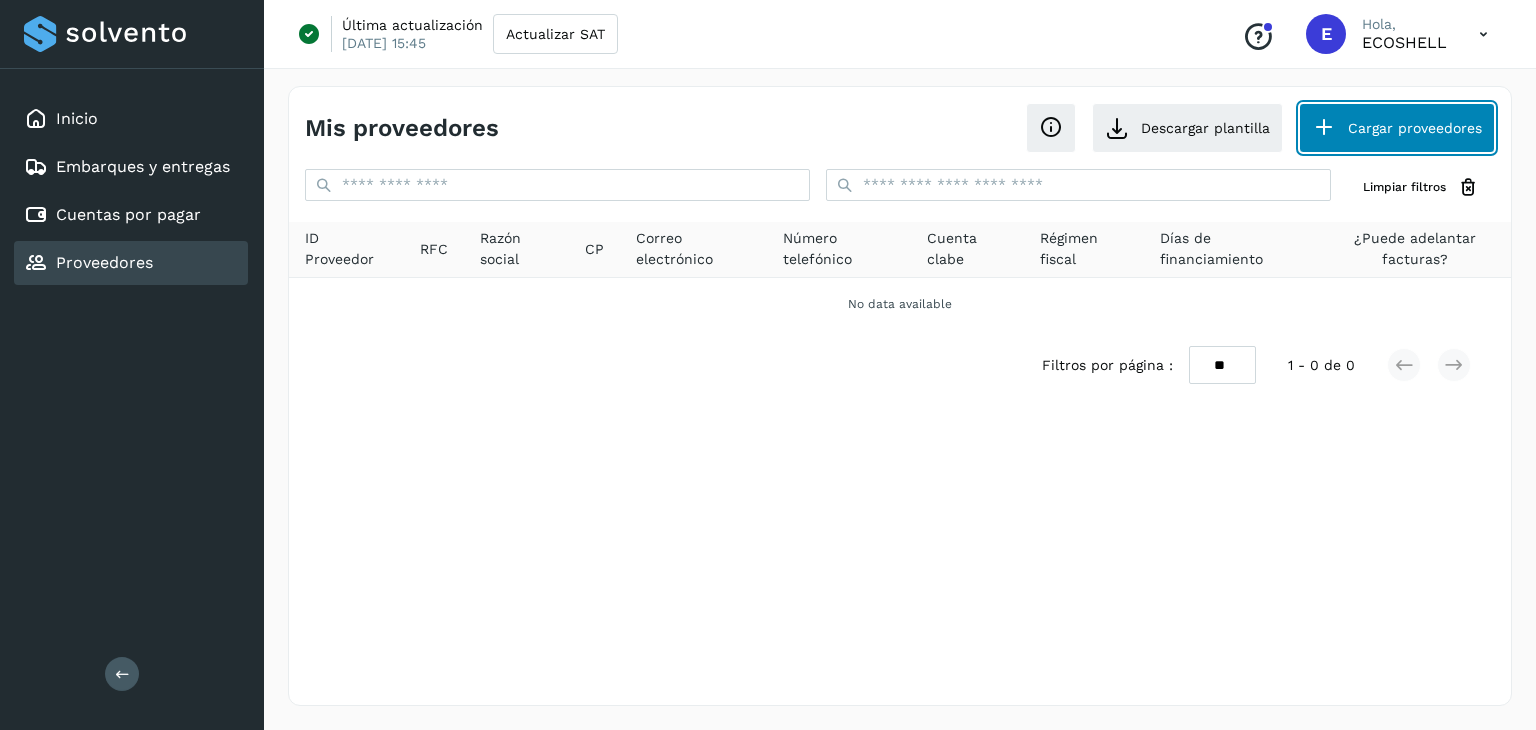 click on "Cargar proveedores" at bounding box center [1397, 128] 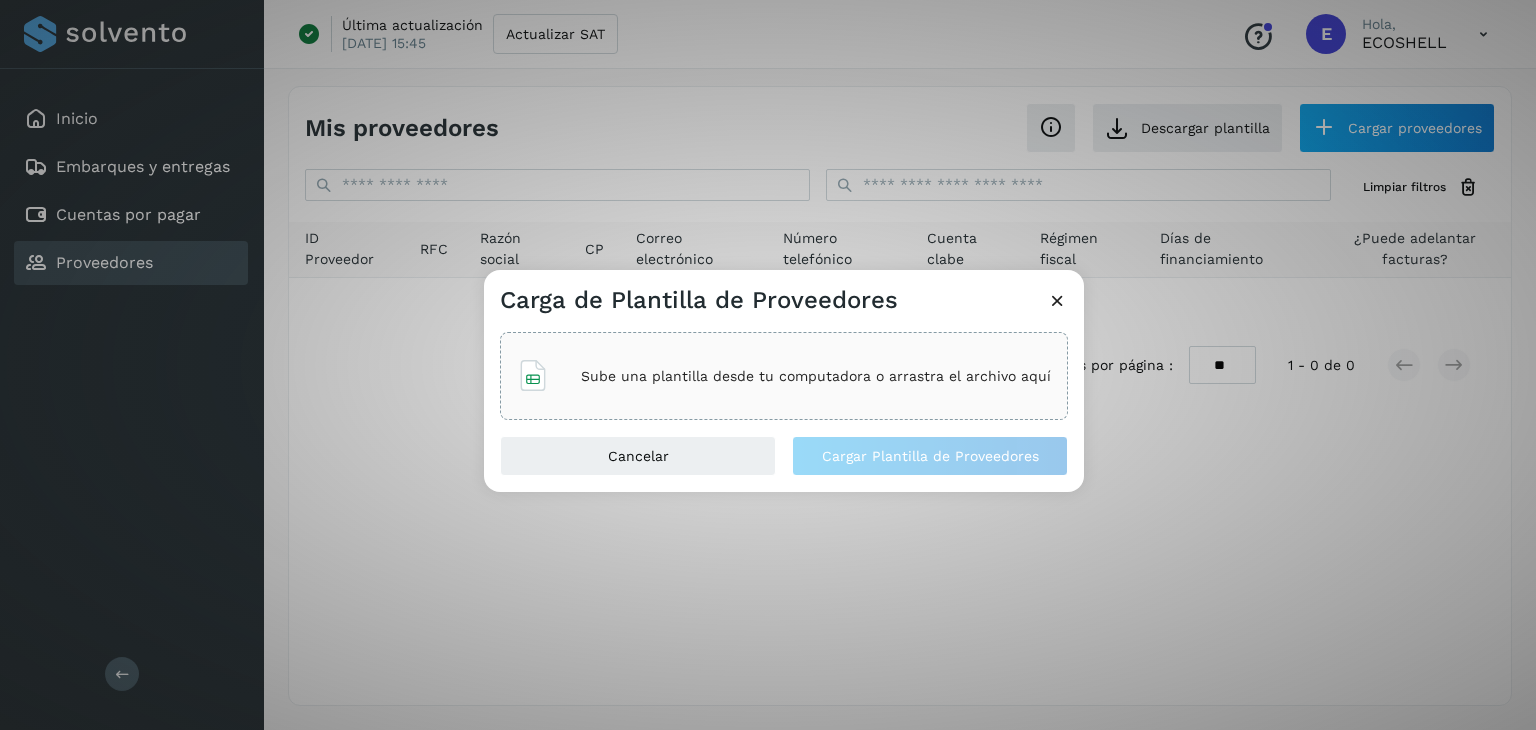 click on "Sube una plantilla desde tu computadora o arrastra el archivo aquí" at bounding box center [816, 376] 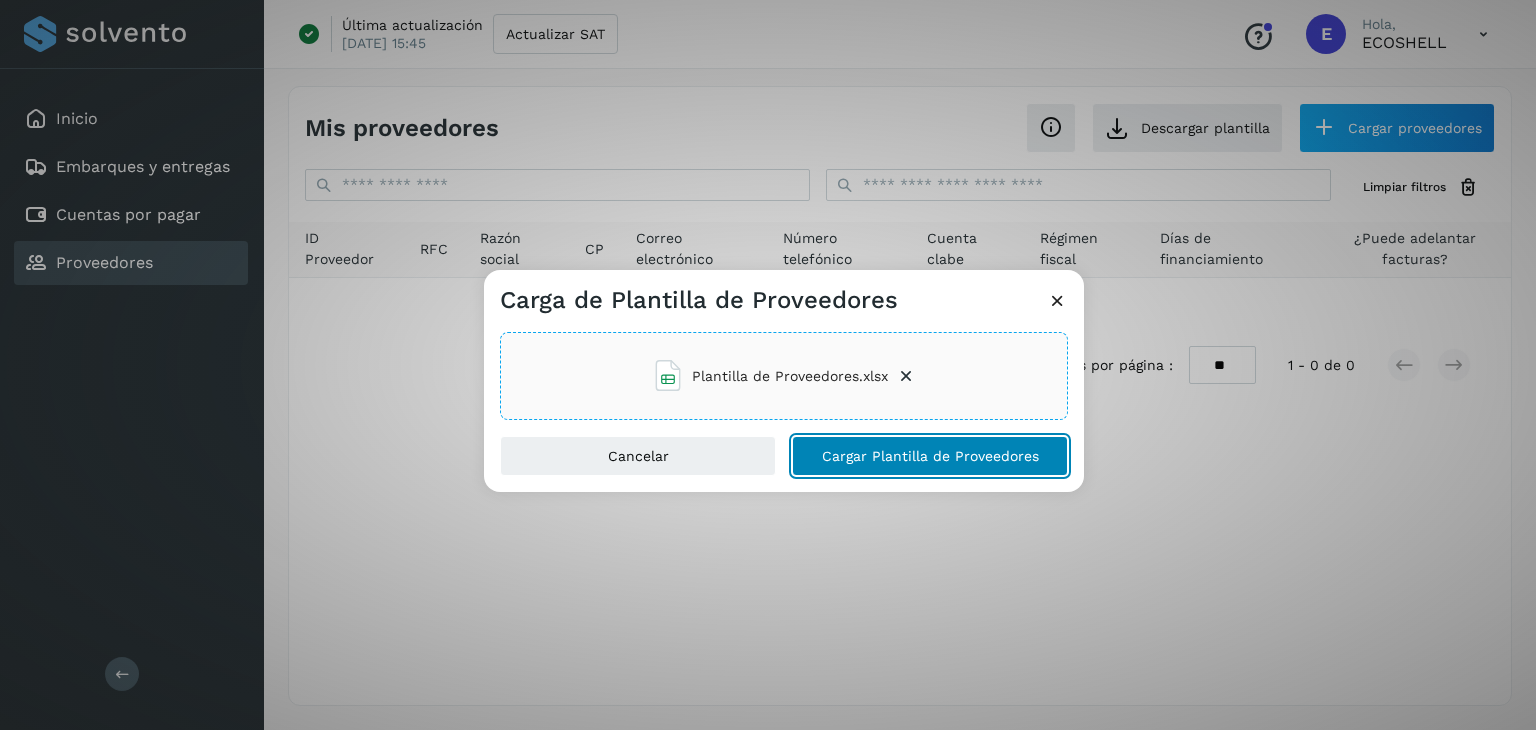 click on "Cargar Plantilla de Proveedores" 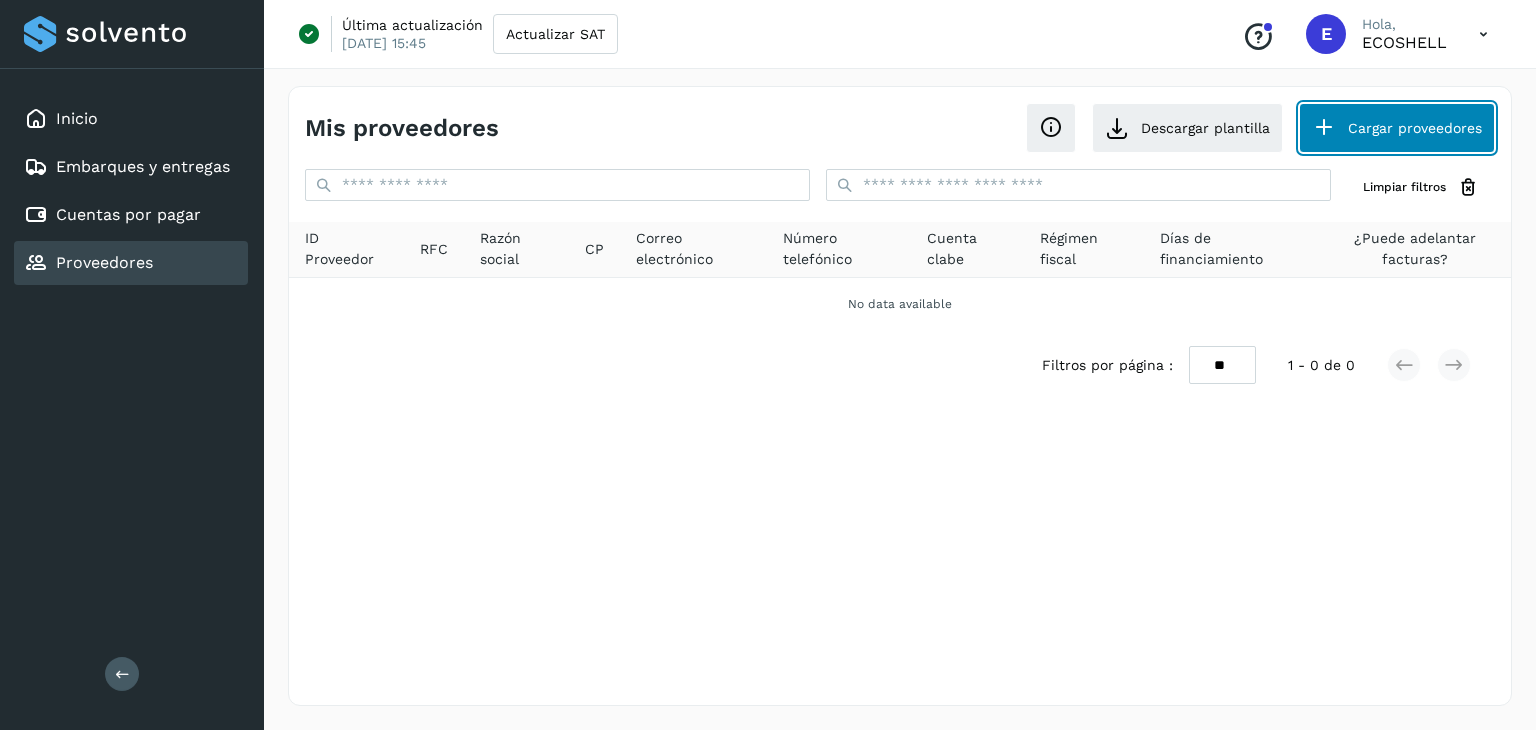 click on "Cargar proveedores" at bounding box center (1397, 128) 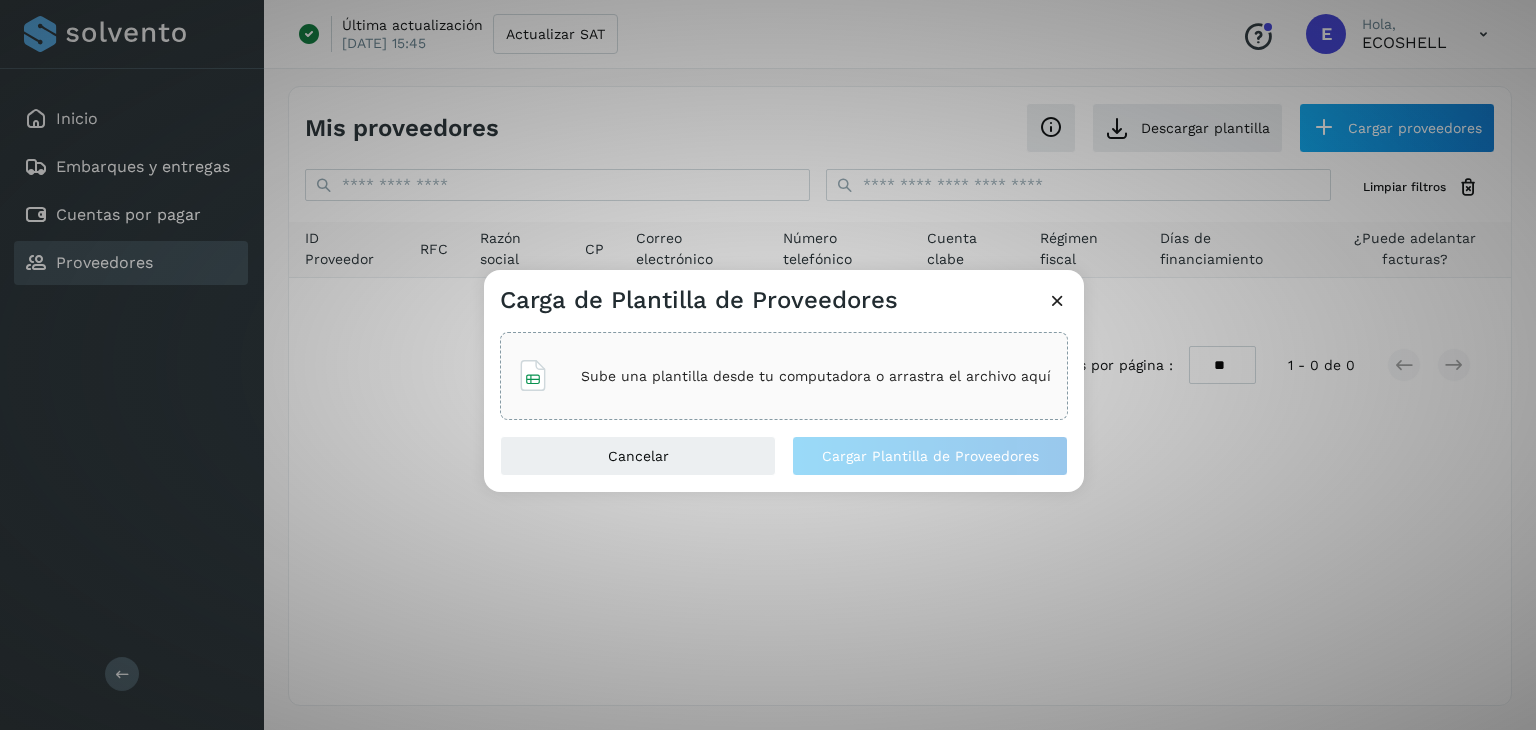 click on "Sube una plantilla desde tu computadora o arrastra el archivo aquí" 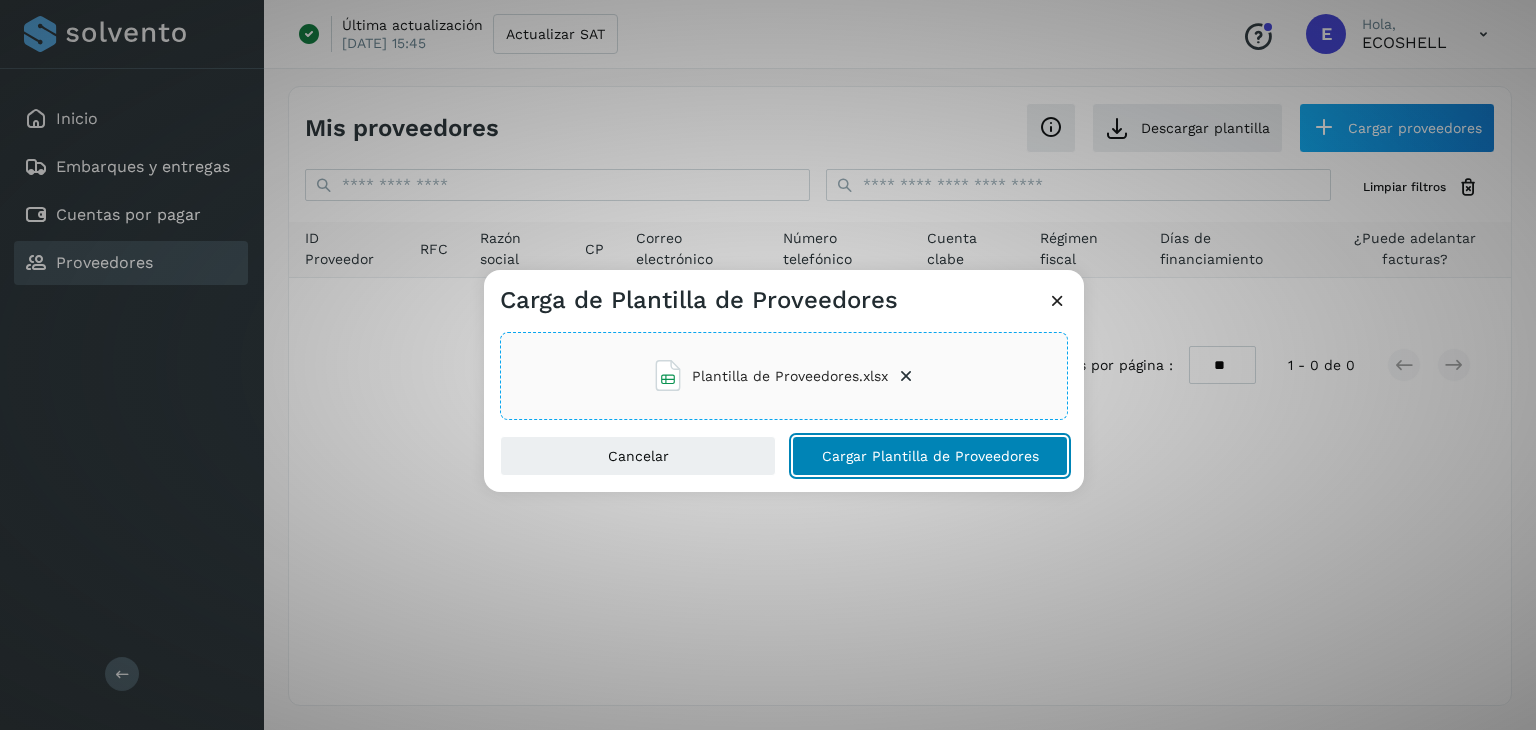click on "Cargar Plantilla de Proveedores" 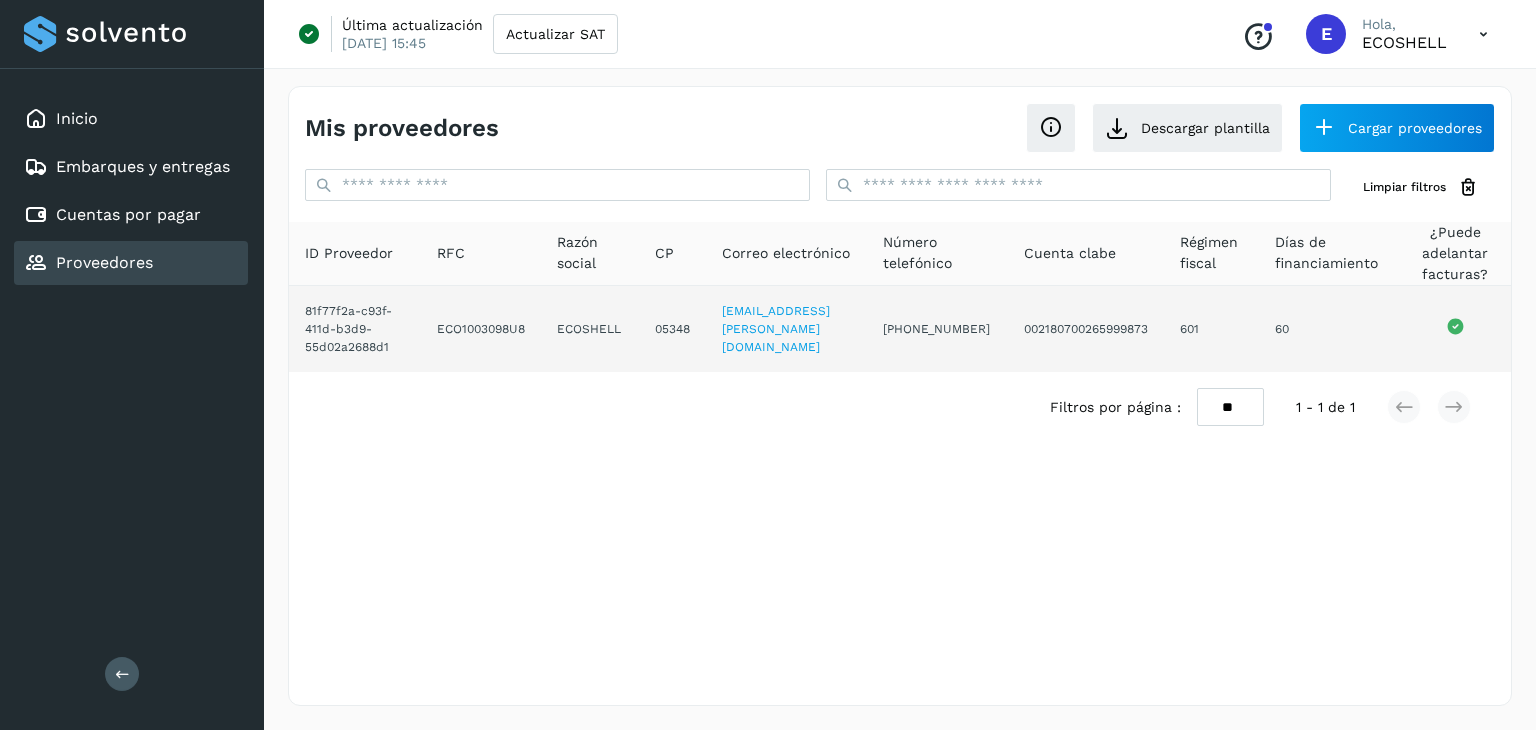 click on "81f77f2a-c93f-411d-b3d9-55d02a2688d1" 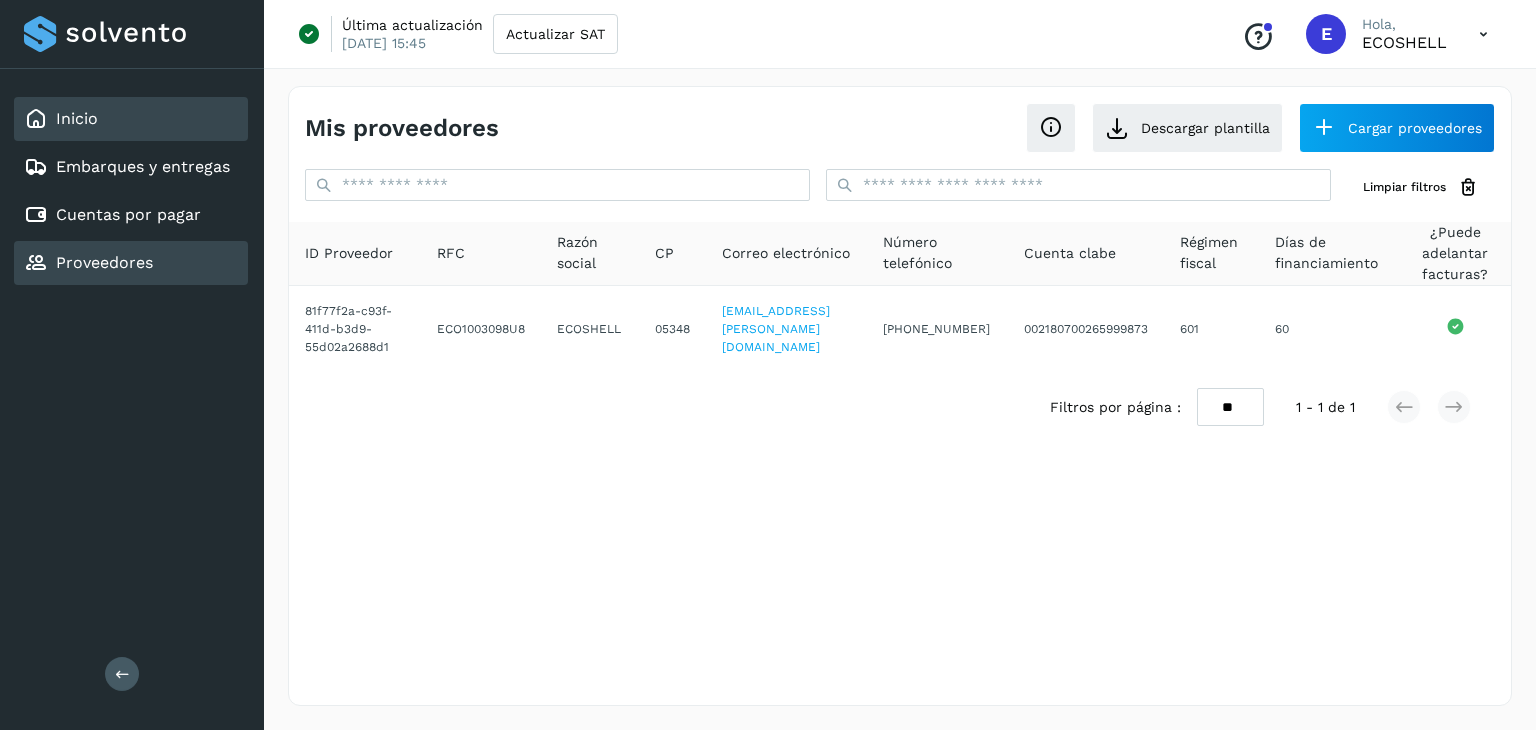 click on "Inicio" 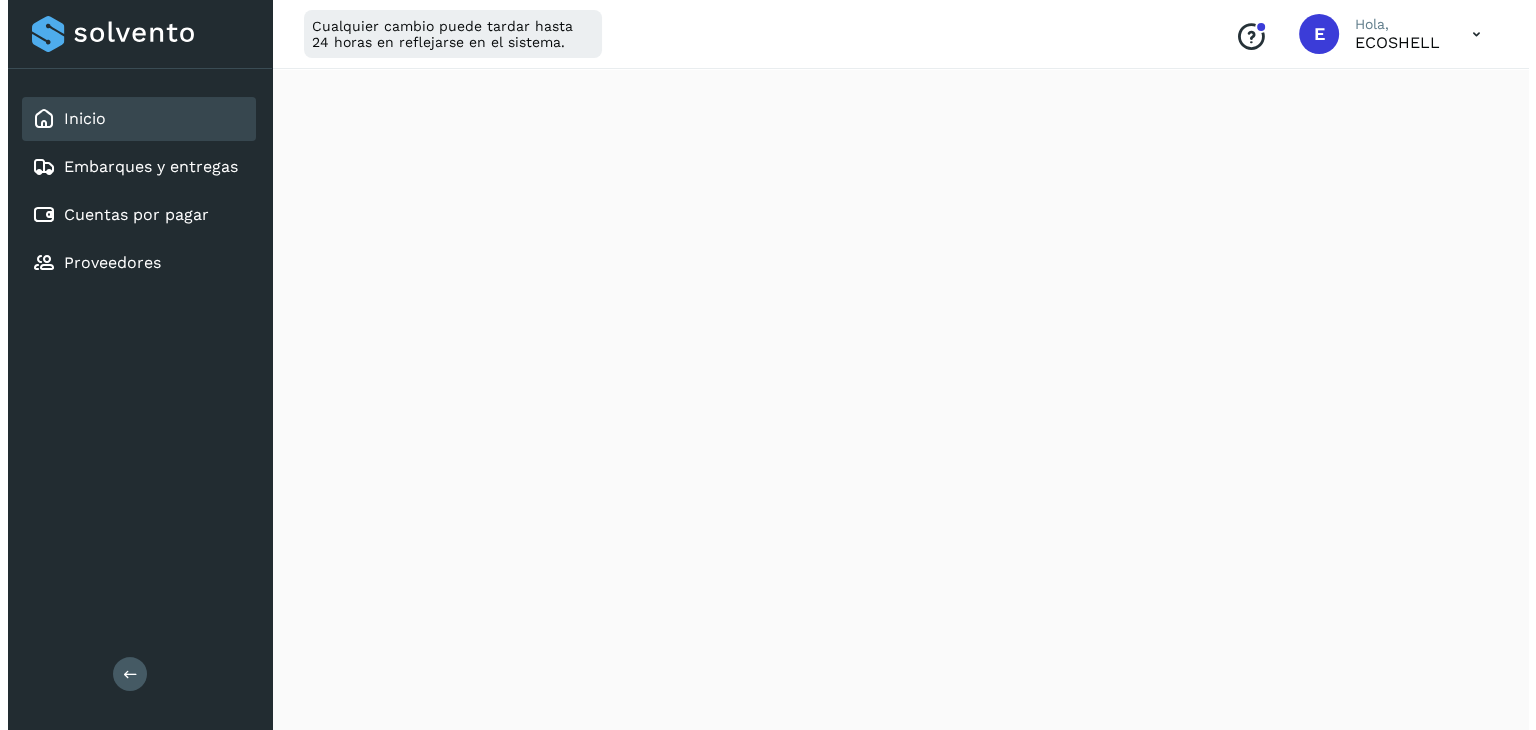 scroll, scrollTop: 0, scrollLeft: 0, axis: both 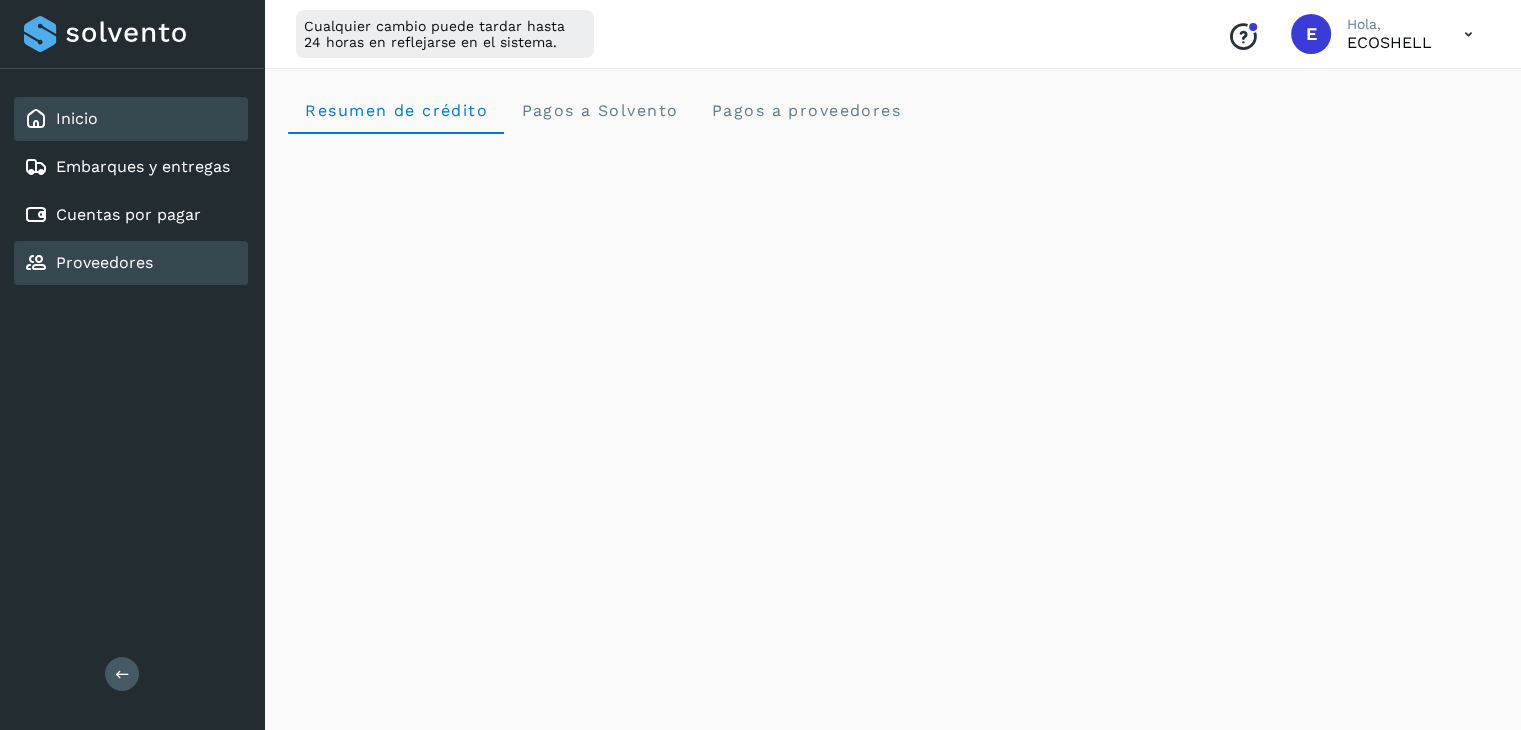 click on "Proveedores" 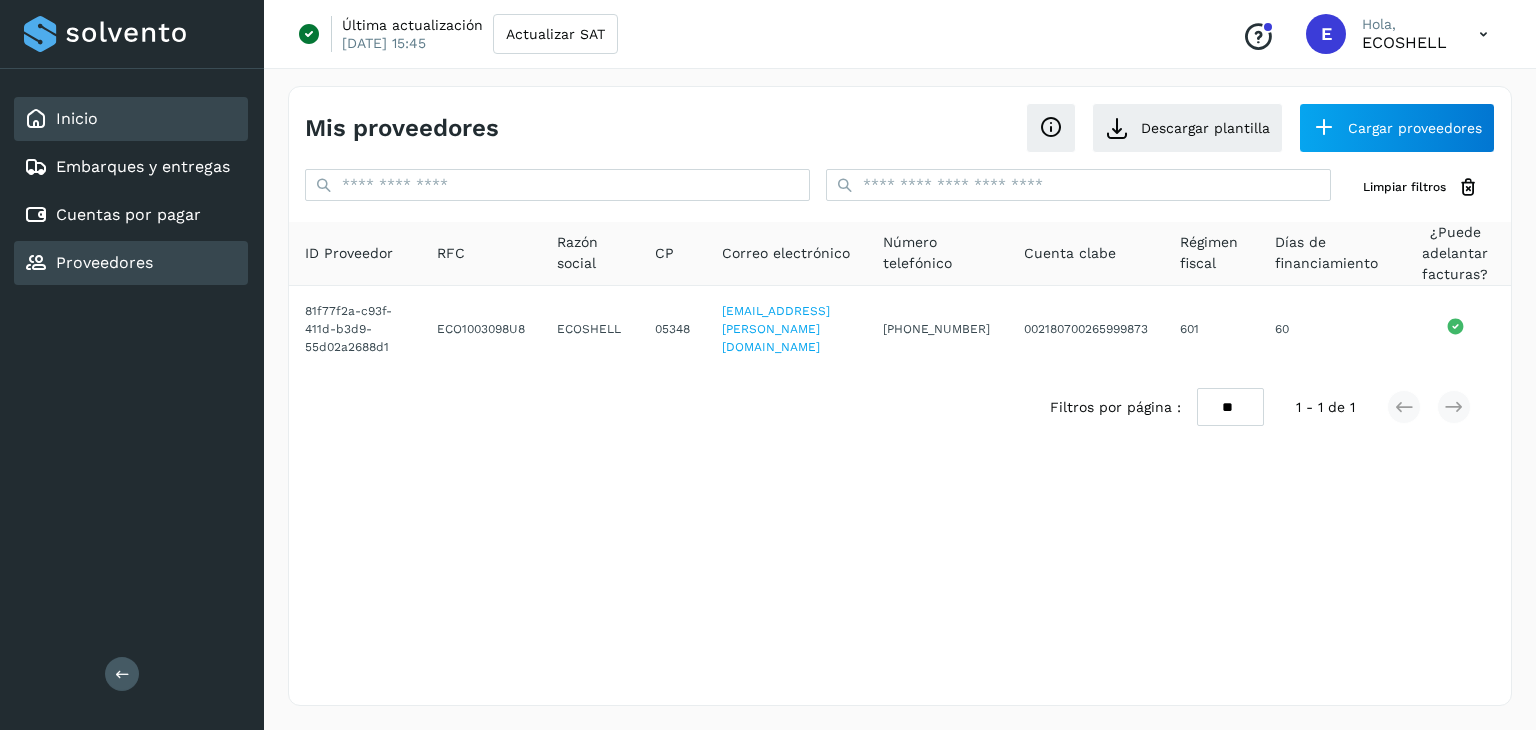 click on "Inicio" 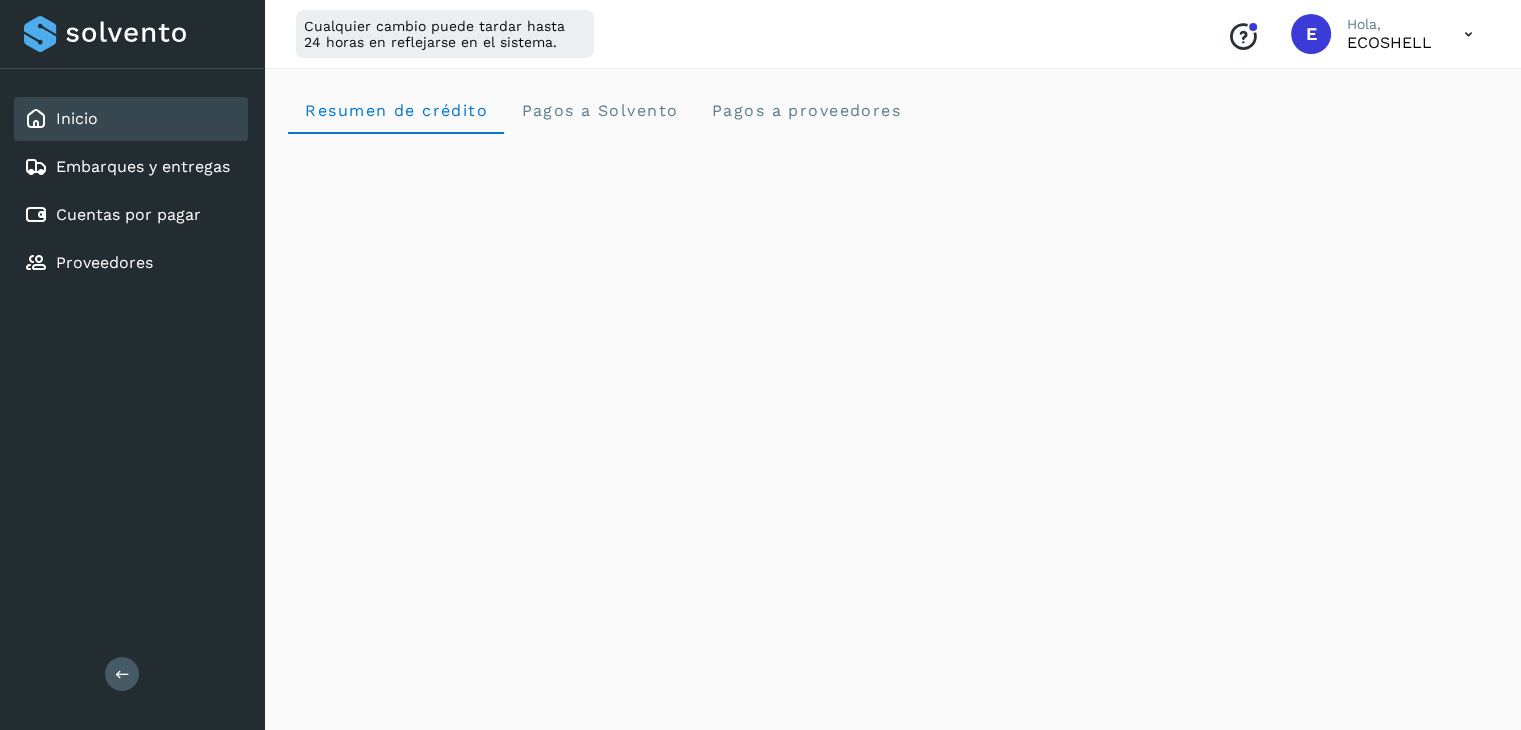 click at bounding box center [1468, 34] 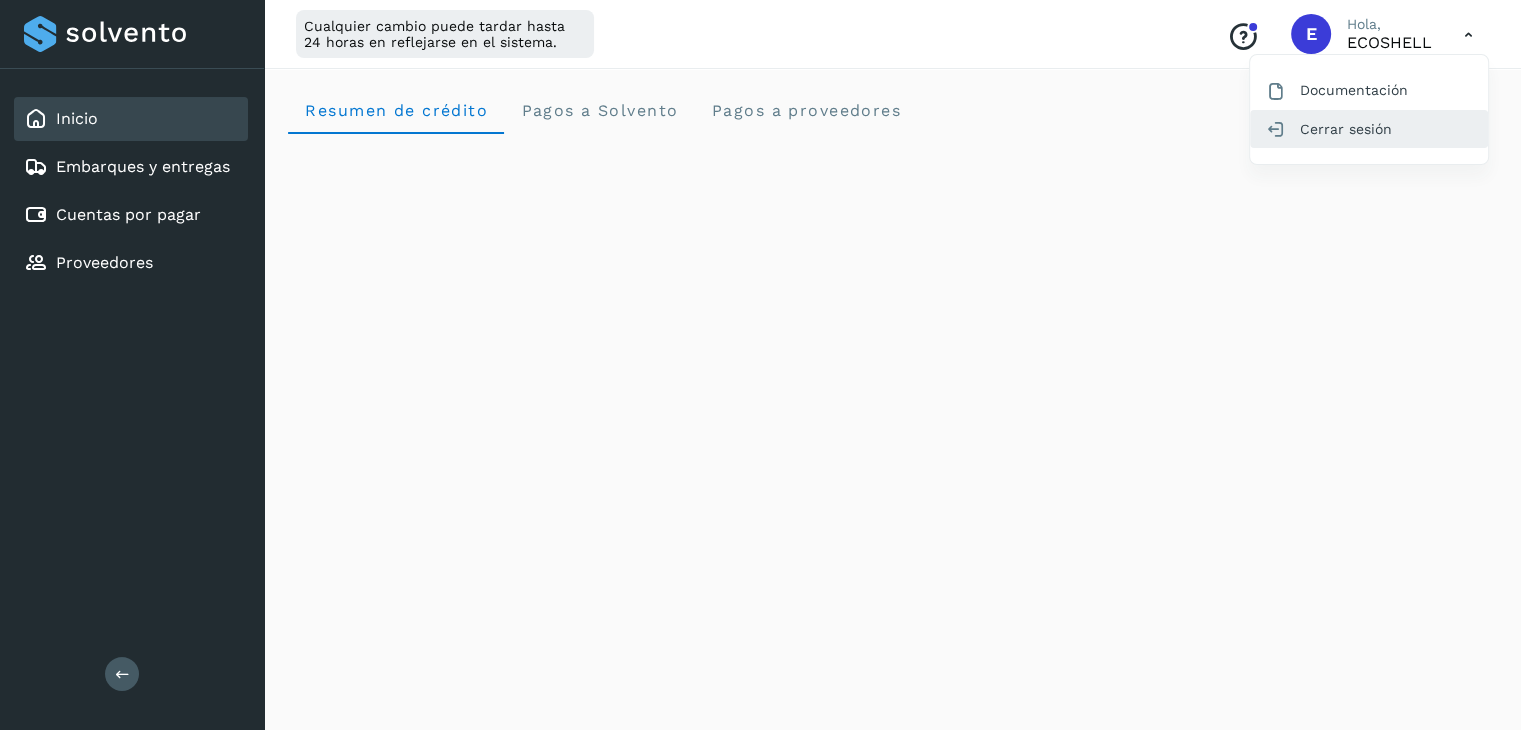click on "Cerrar sesión" 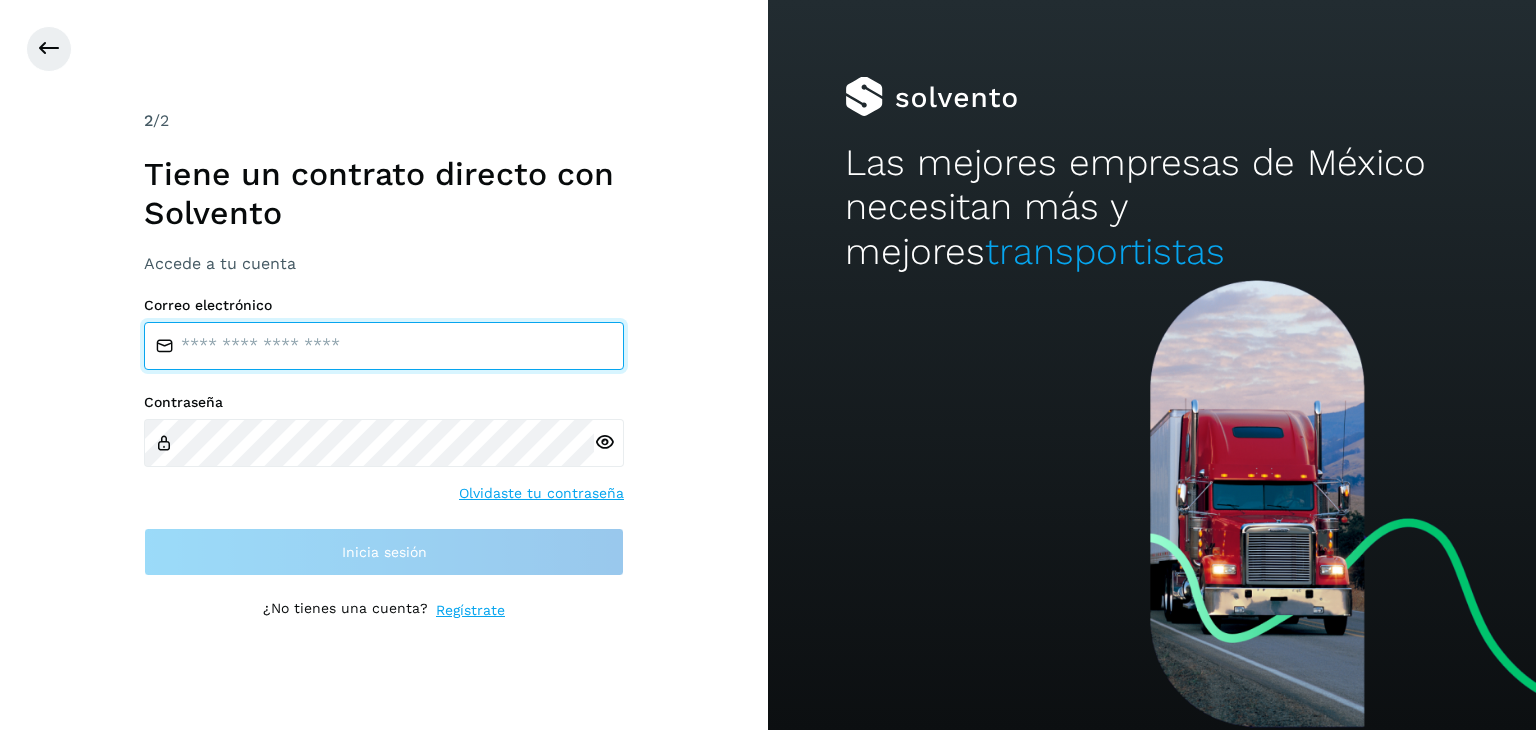 type on "**********" 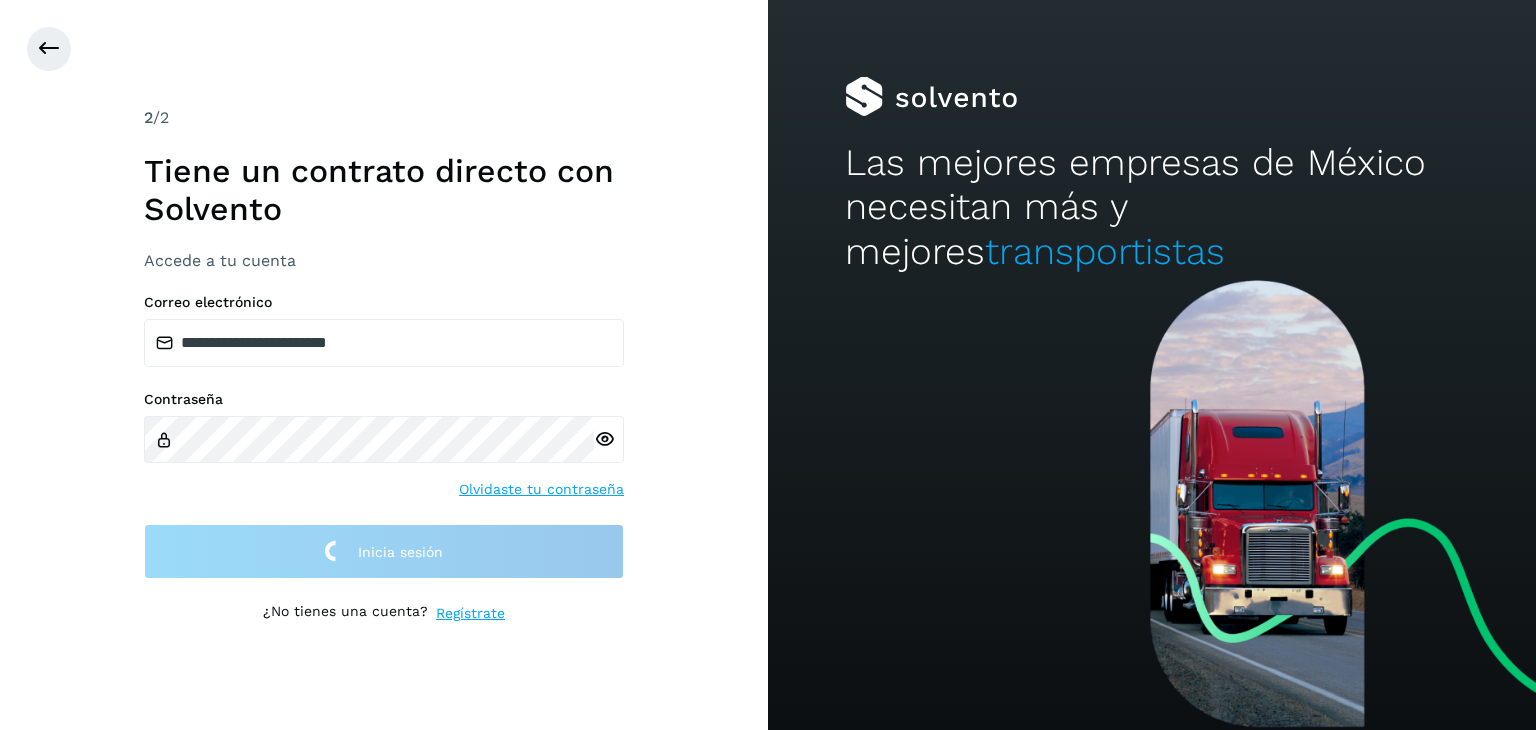 scroll, scrollTop: 0, scrollLeft: 0, axis: both 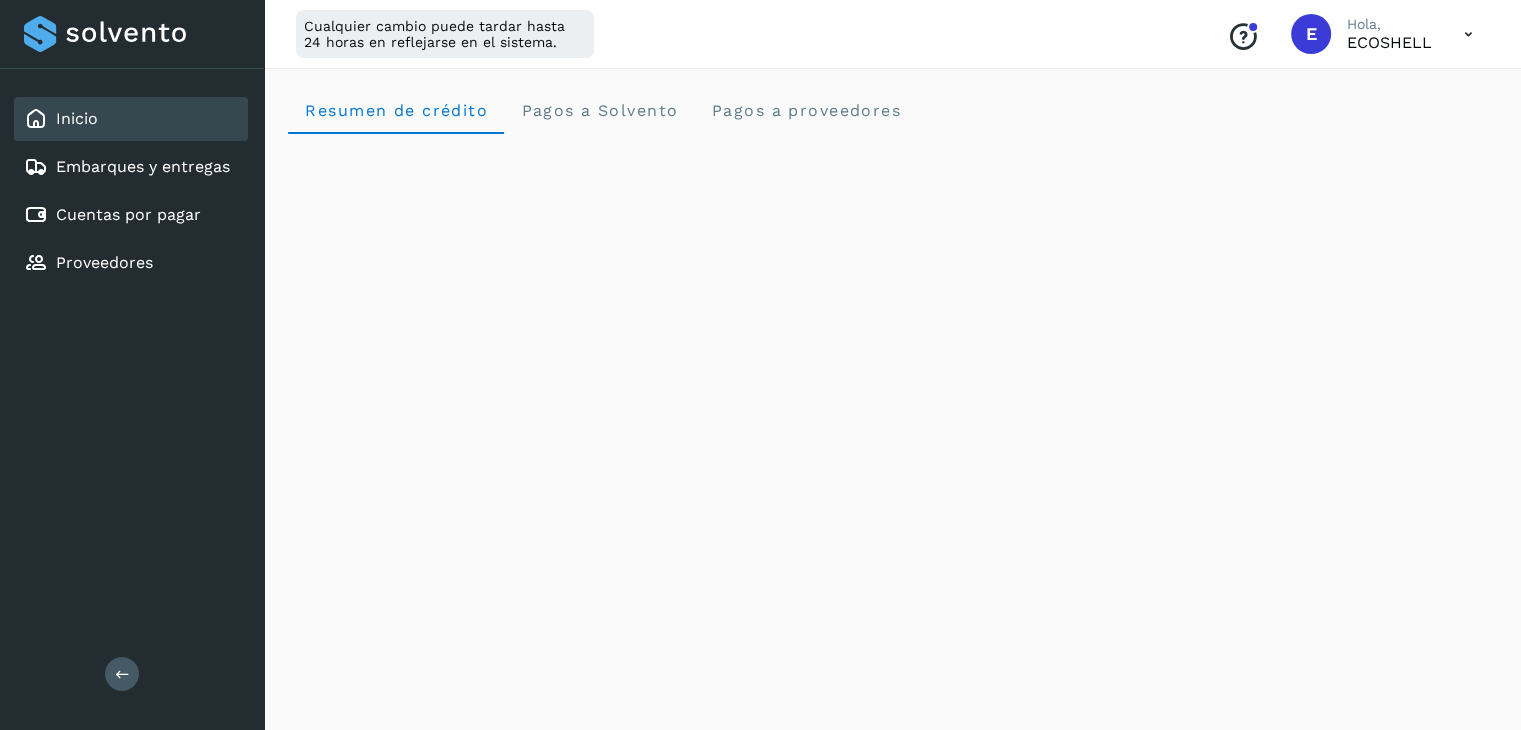 click on "Inicio" 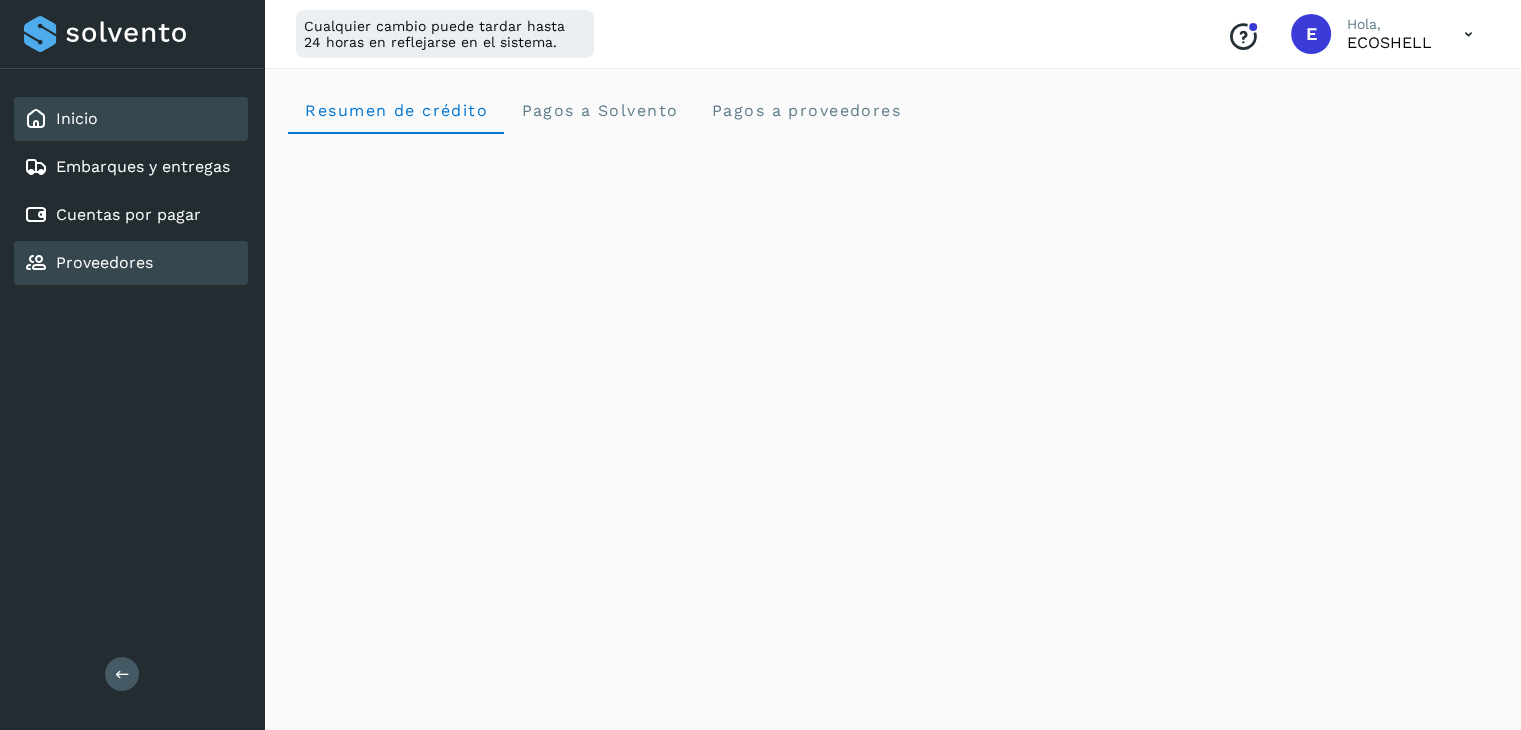 click on "Proveedores" at bounding box center (104, 262) 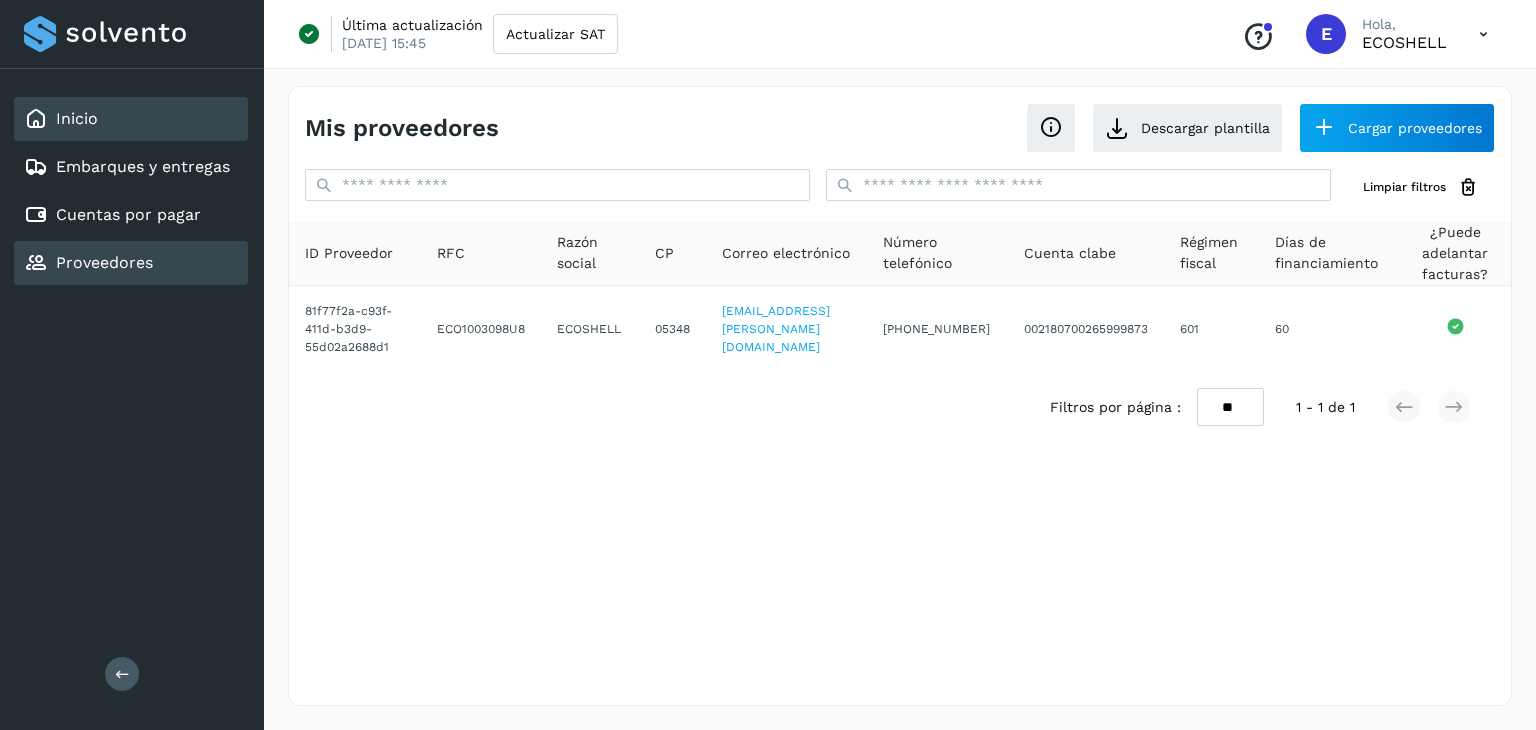 click on "Inicio" 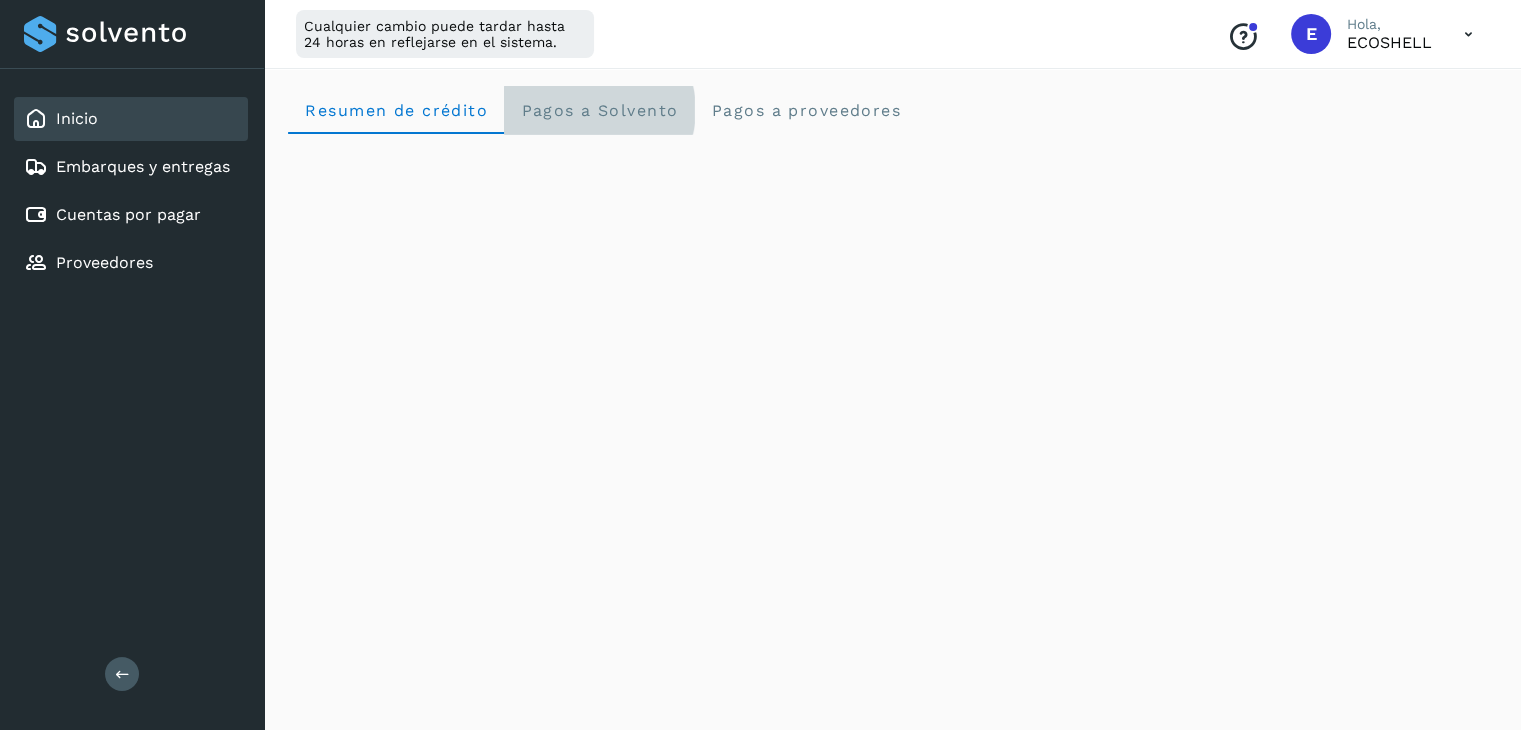 click on "Pagos a Solvento" 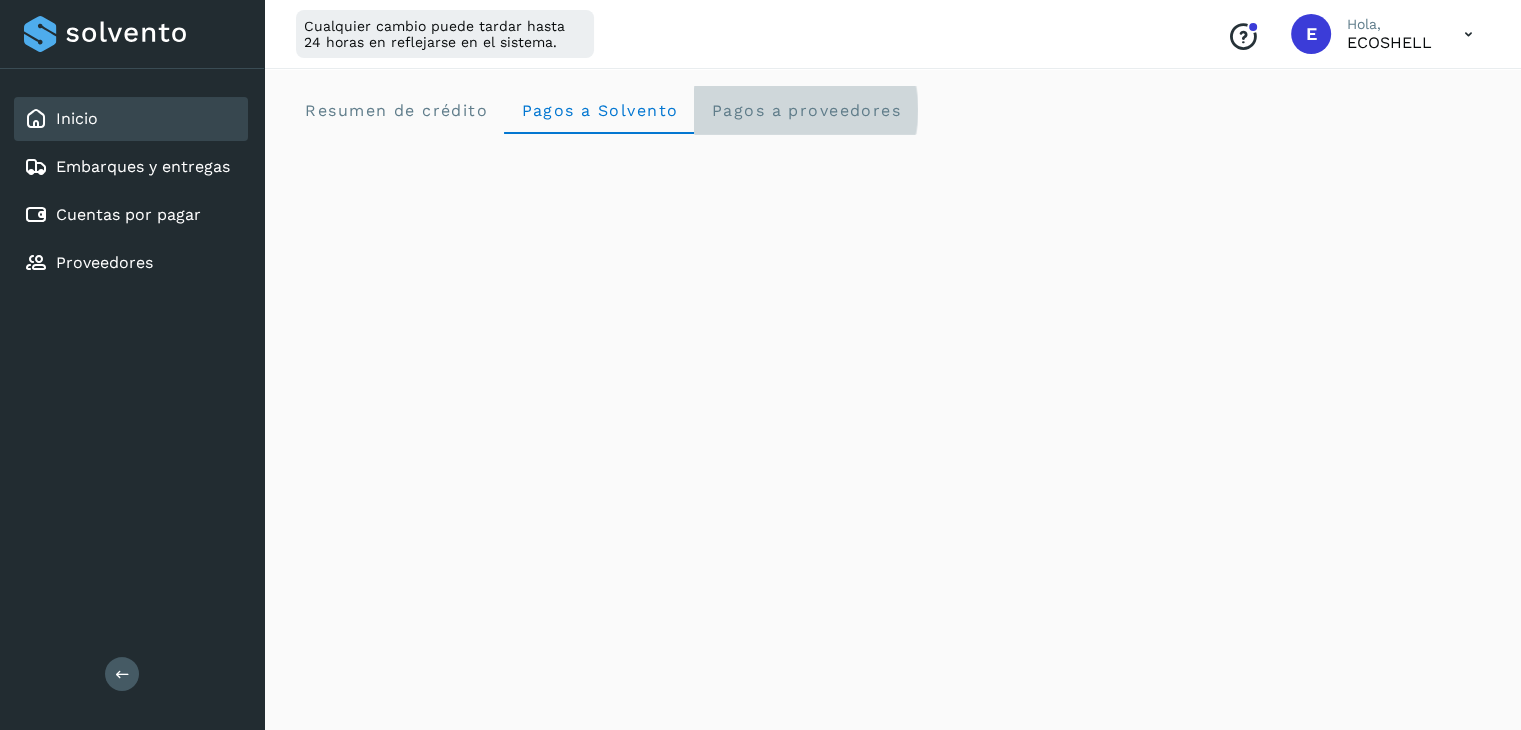 click on "Pagos a proveedores" 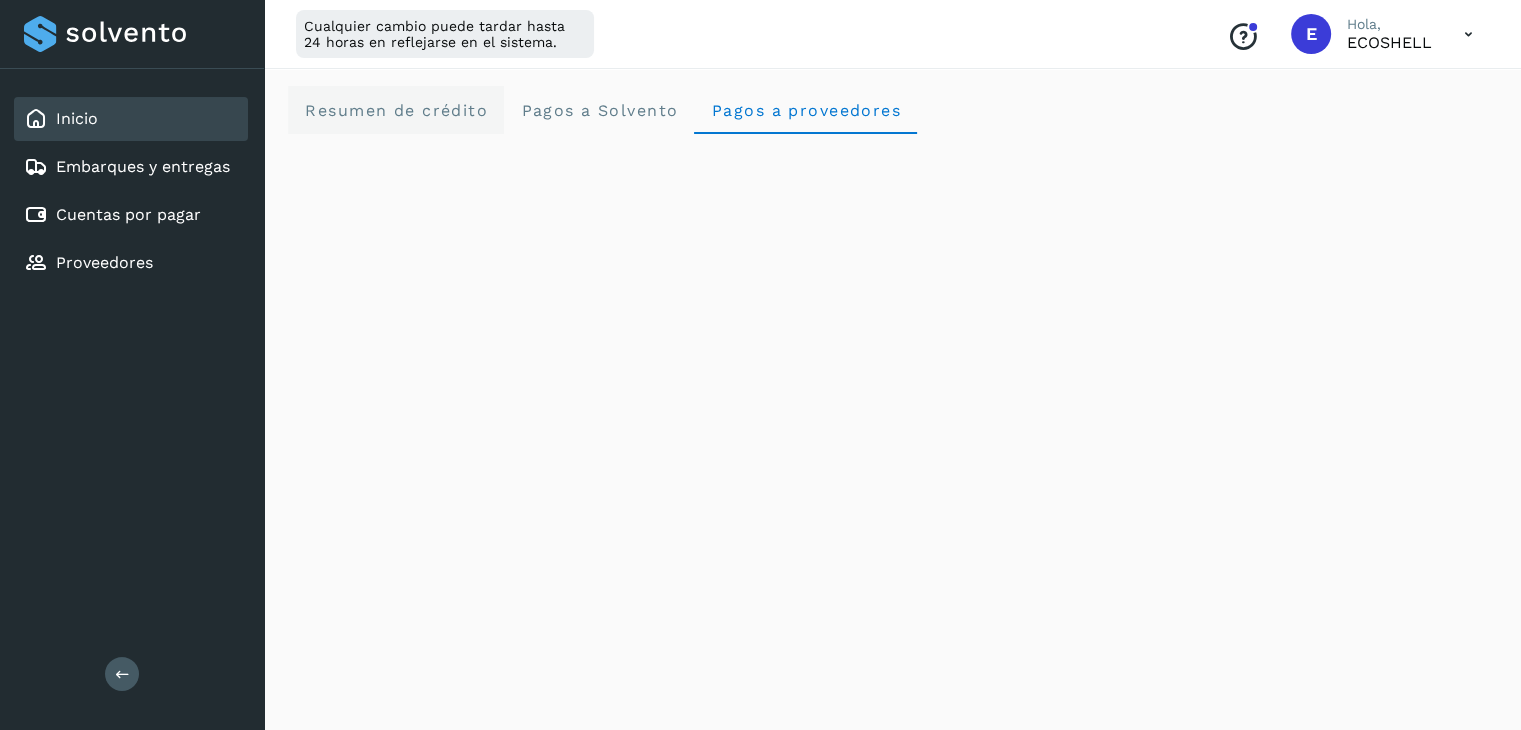 click on "Resumen de crédito" 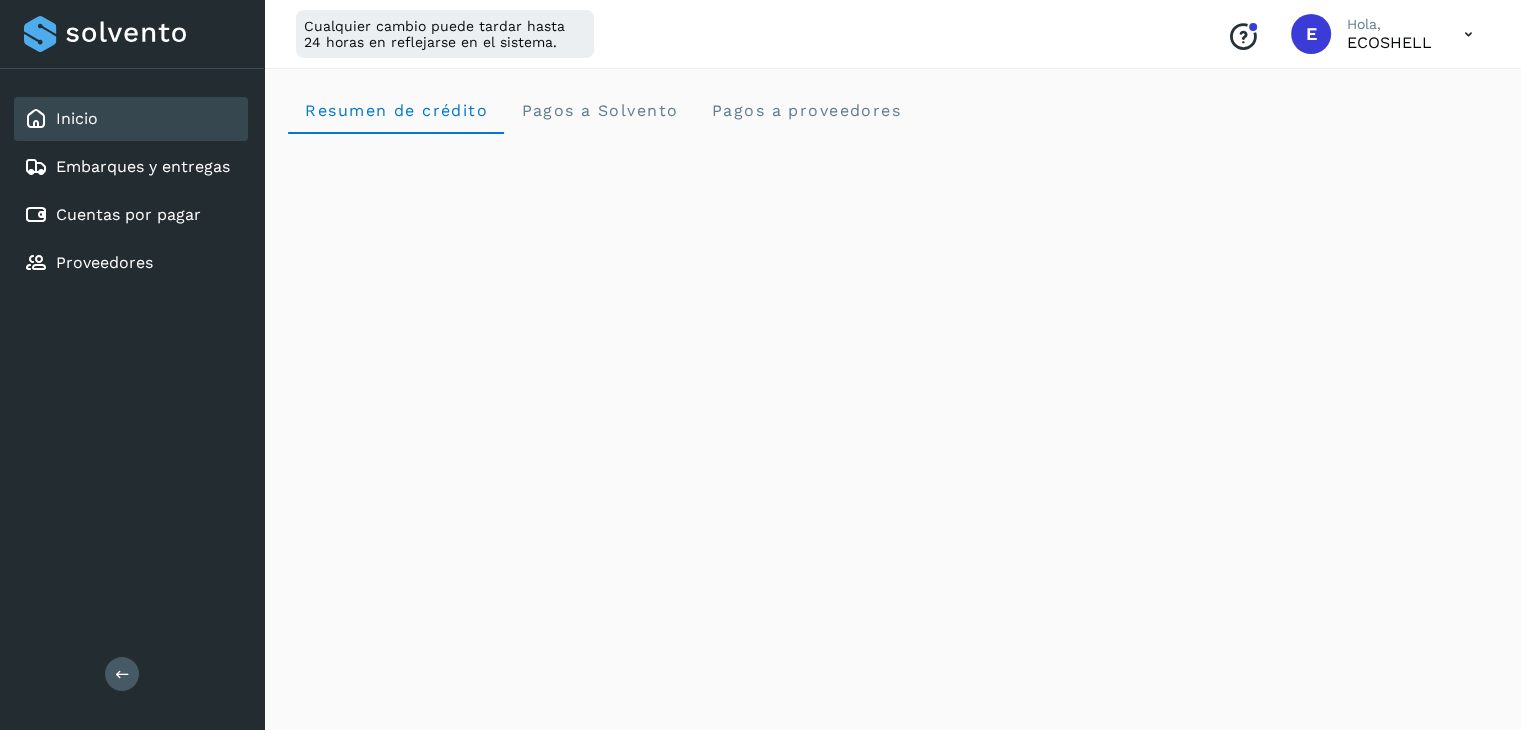 click at bounding box center [1468, 34] 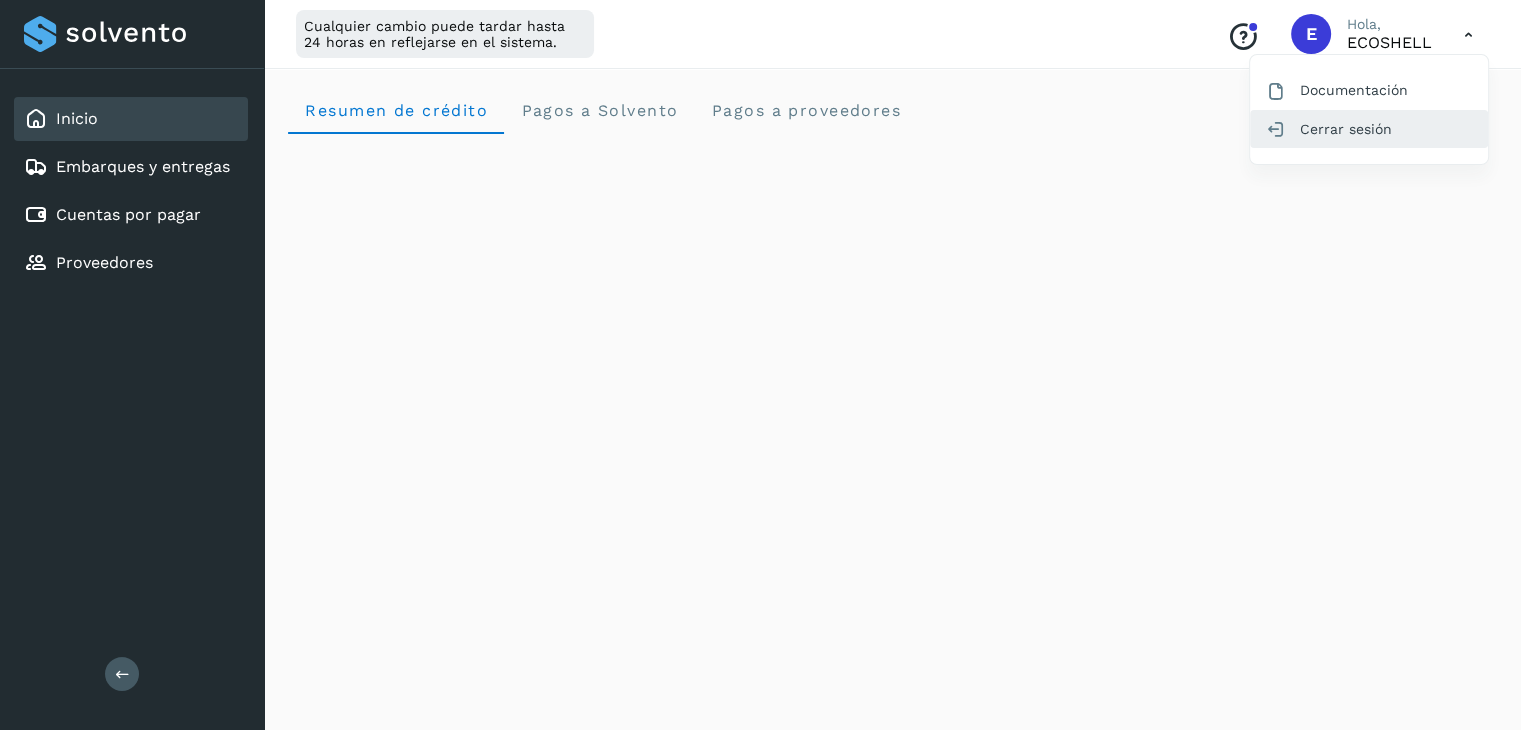 click on "Cerrar sesión" 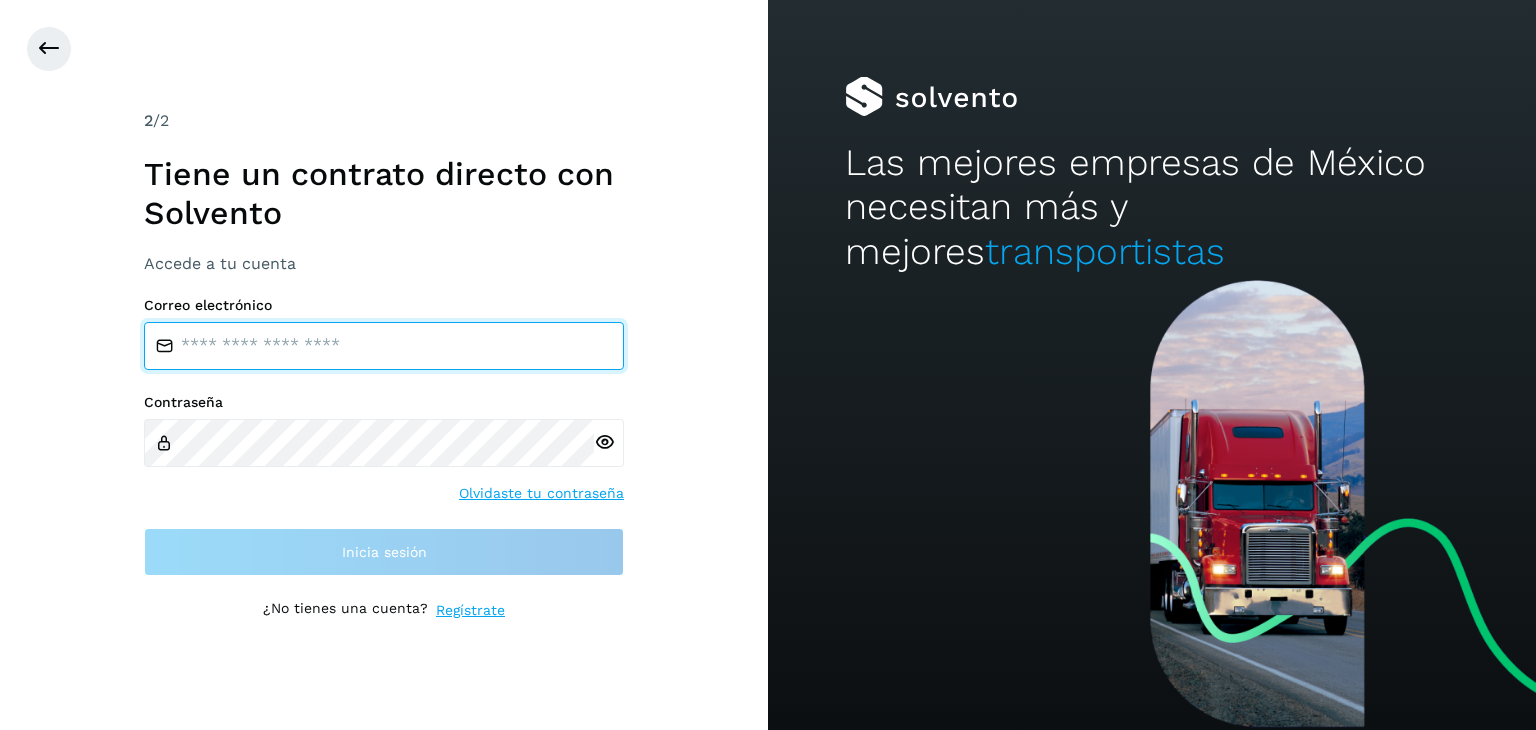 type on "**********" 